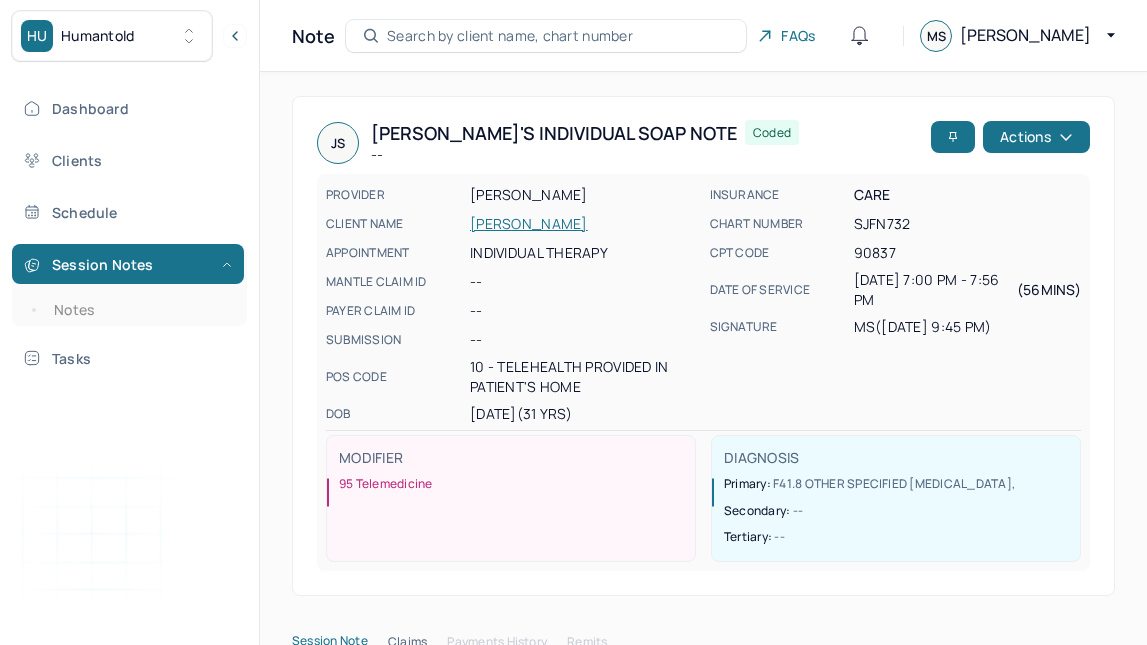 scroll, scrollTop: 281, scrollLeft: 0, axis: vertical 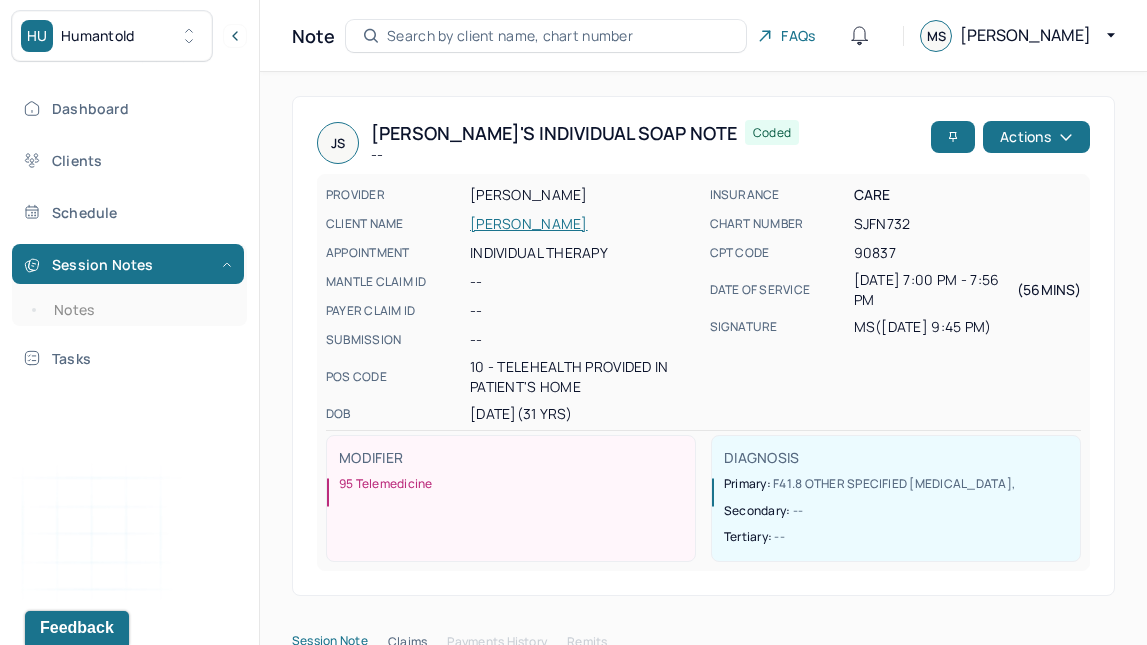 click on "Notes" at bounding box center (139, 310) 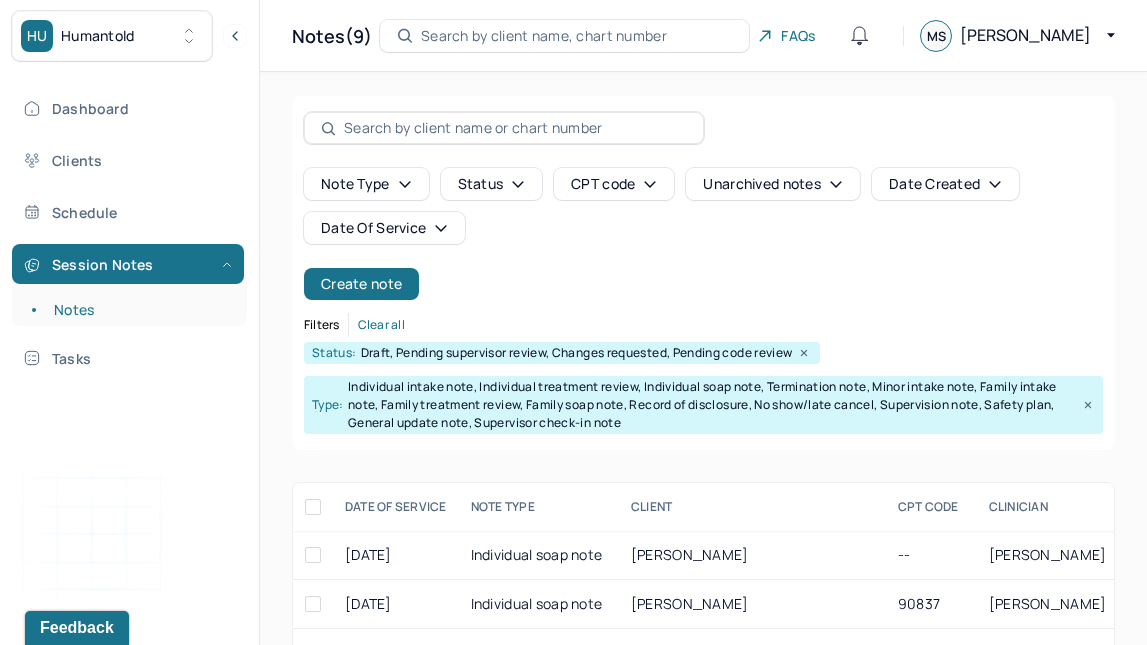 click on "Create note" at bounding box center (361, 284) 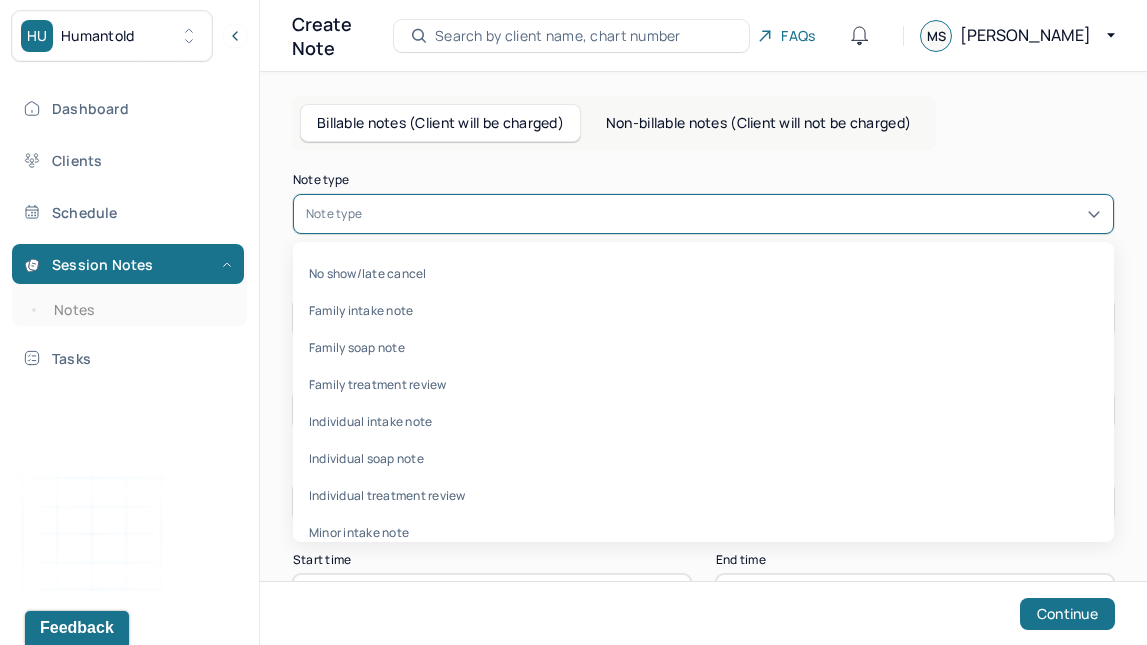 click at bounding box center (733, 214) 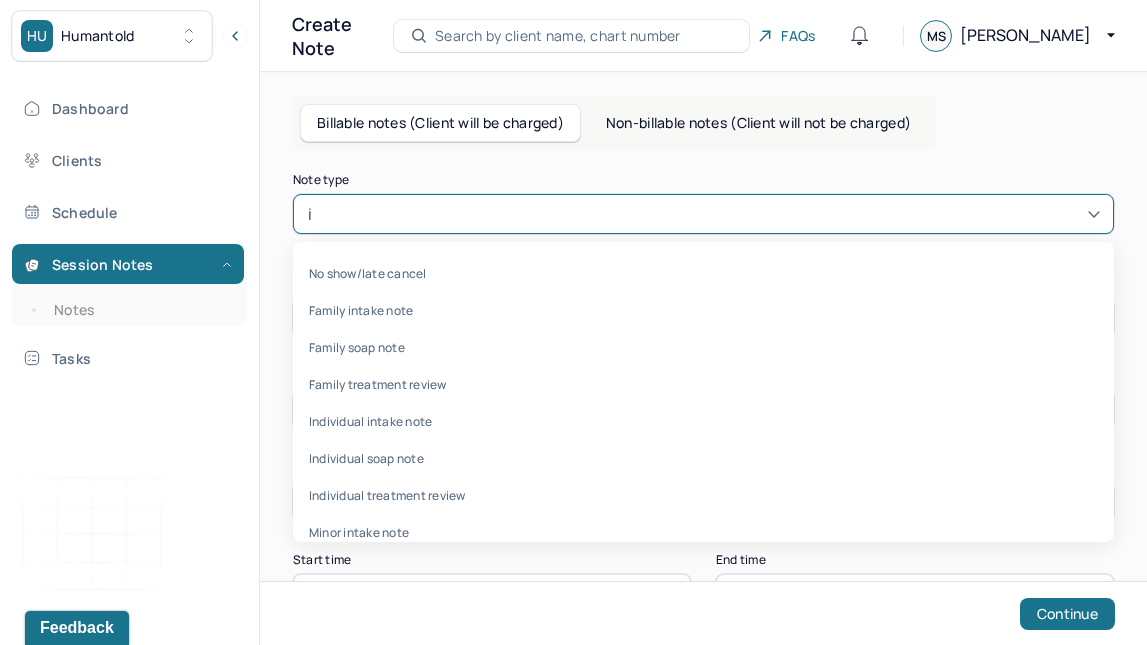 type on "in" 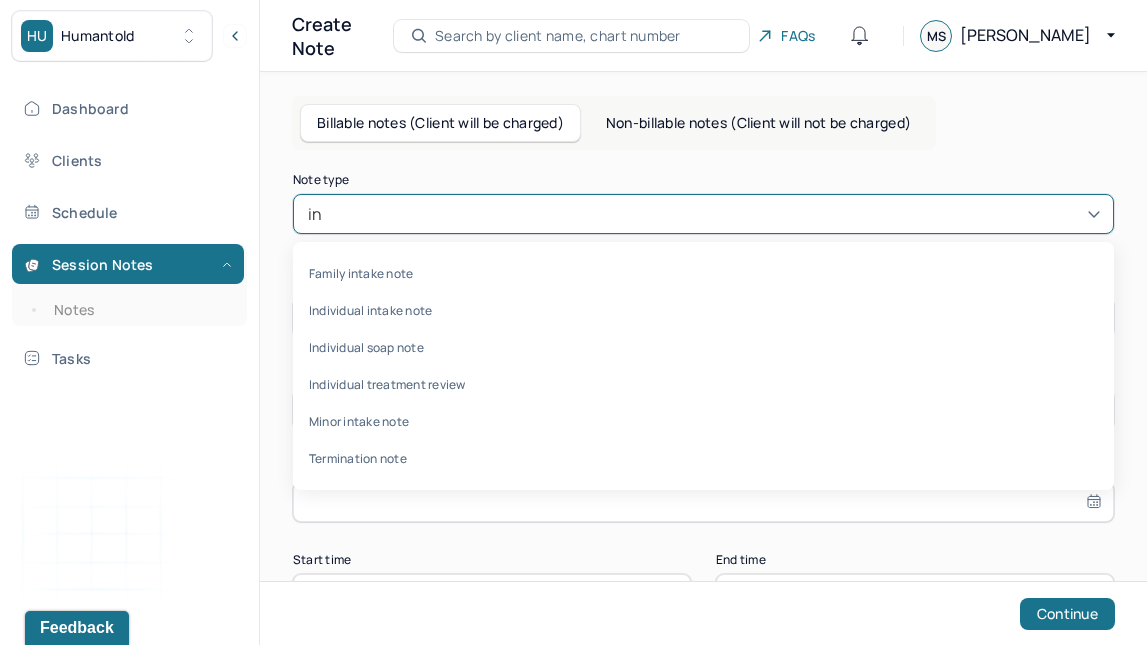 click on "Individual soap note" at bounding box center (703, 347) 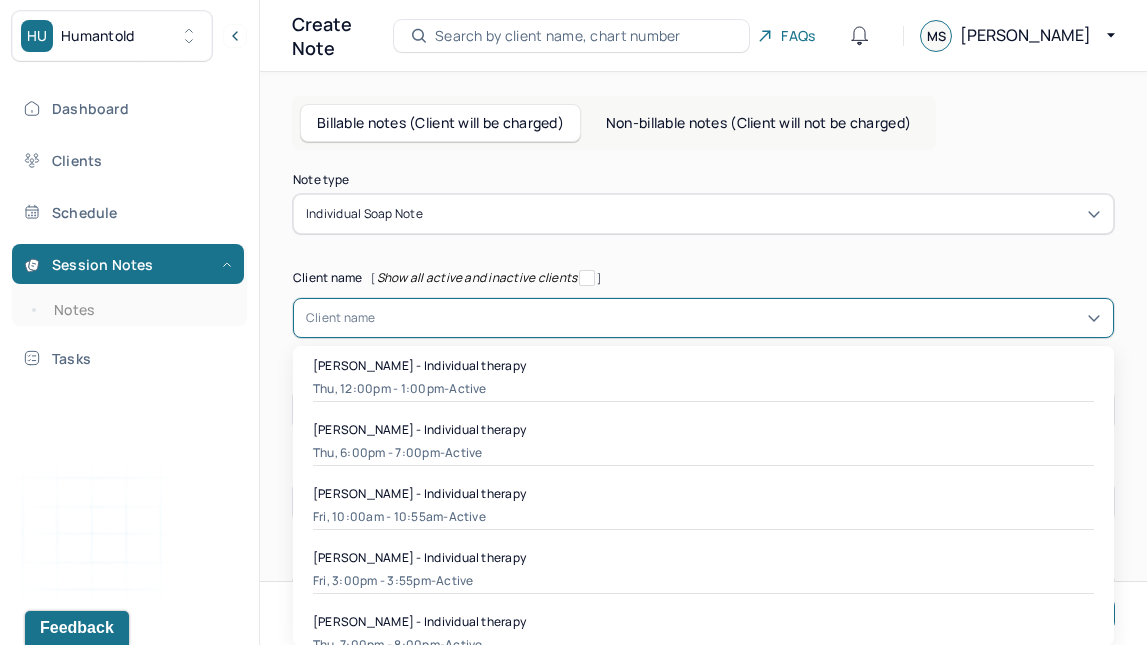 click at bounding box center (738, 318) 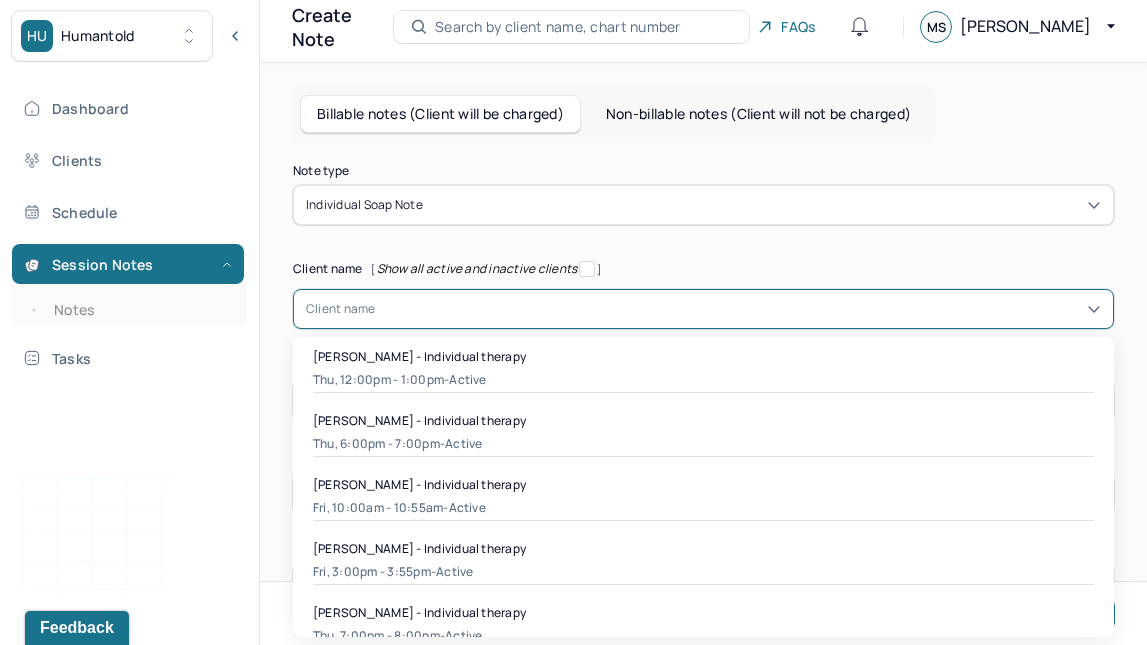 scroll, scrollTop: 10, scrollLeft: 0, axis: vertical 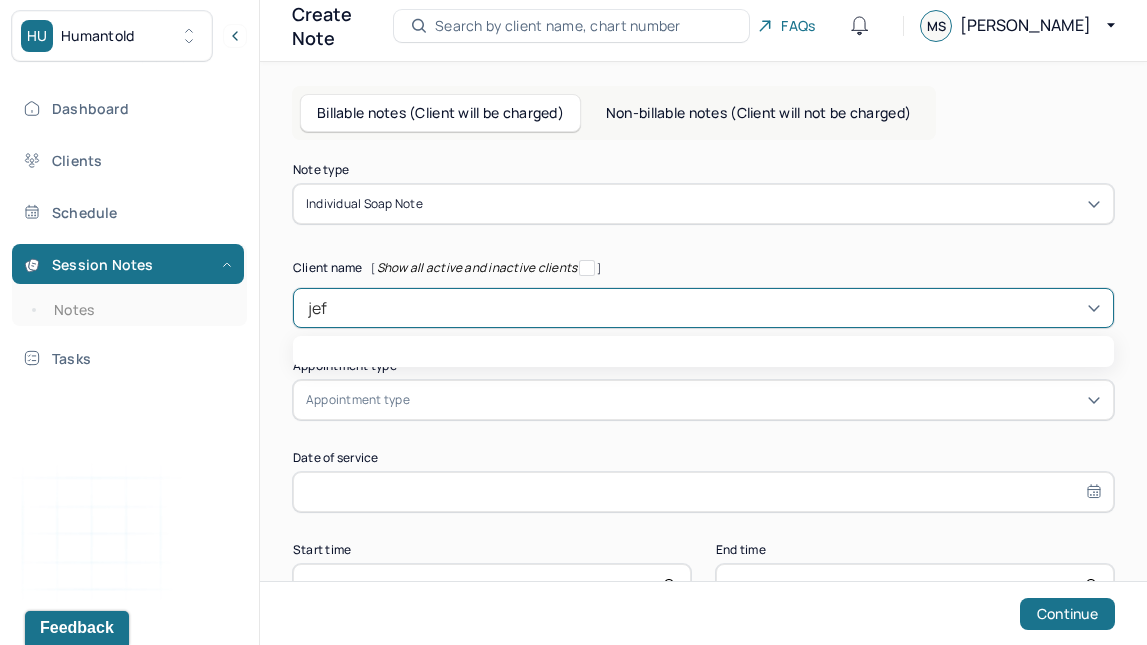 type on "[PERSON_NAME]" 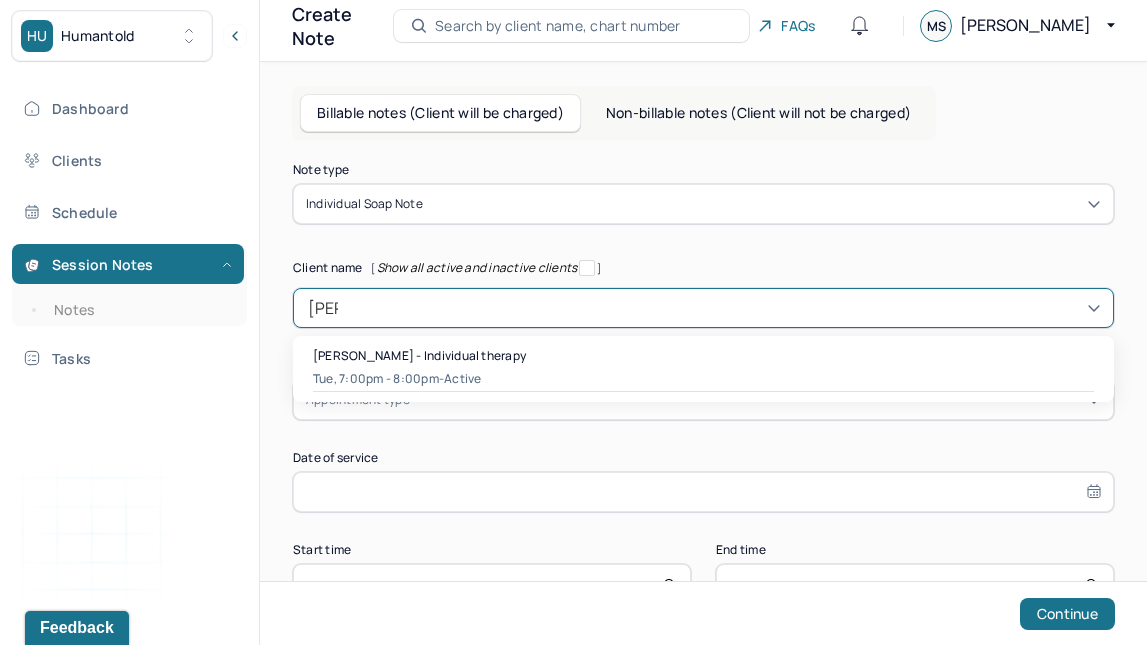 click on "[PERSON_NAME] - Individual therapy" at bounding box center [419, 355] 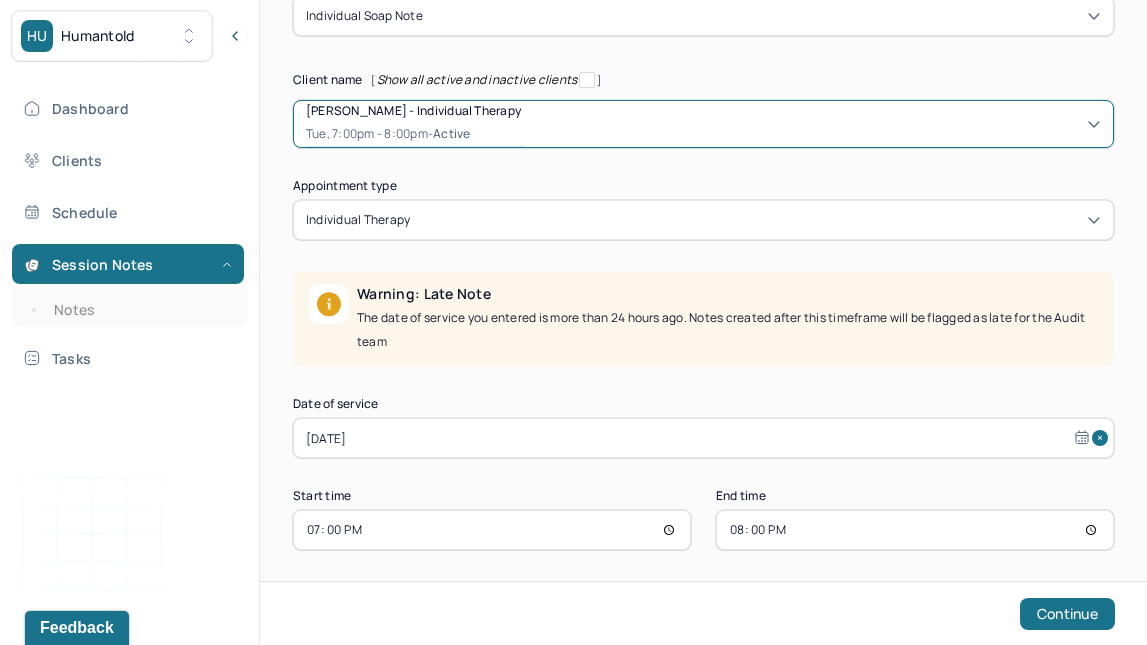 scroll, scrollTop: 208, scrollLeft: 0, axis: vertical 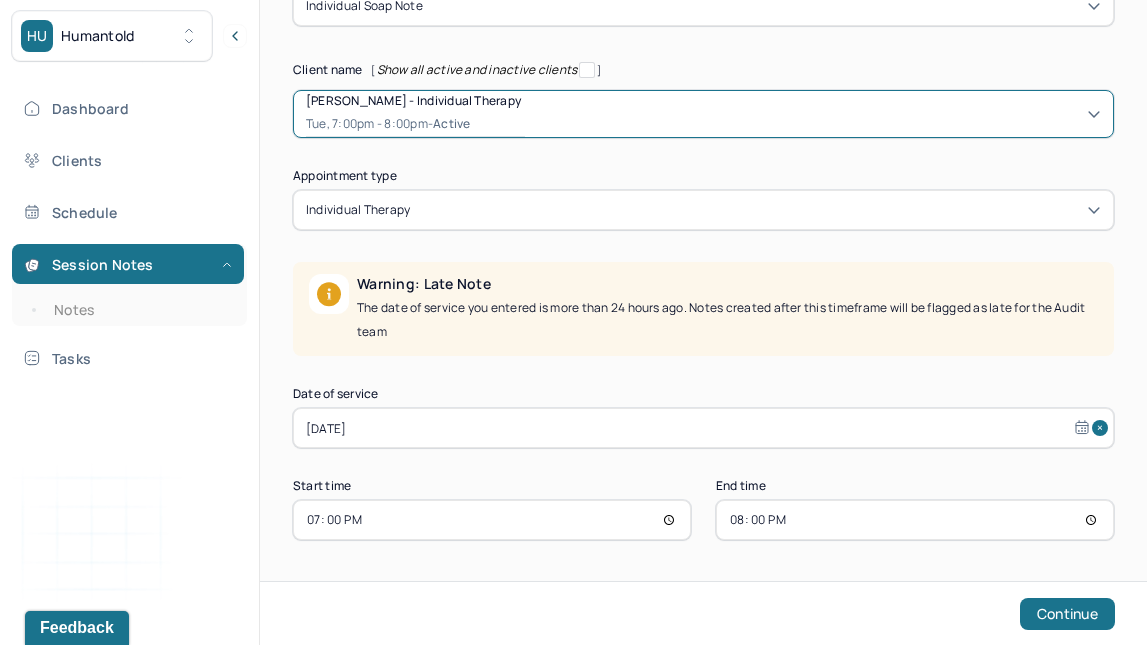 click on "[DATE]" at bounding box center [703, 428] 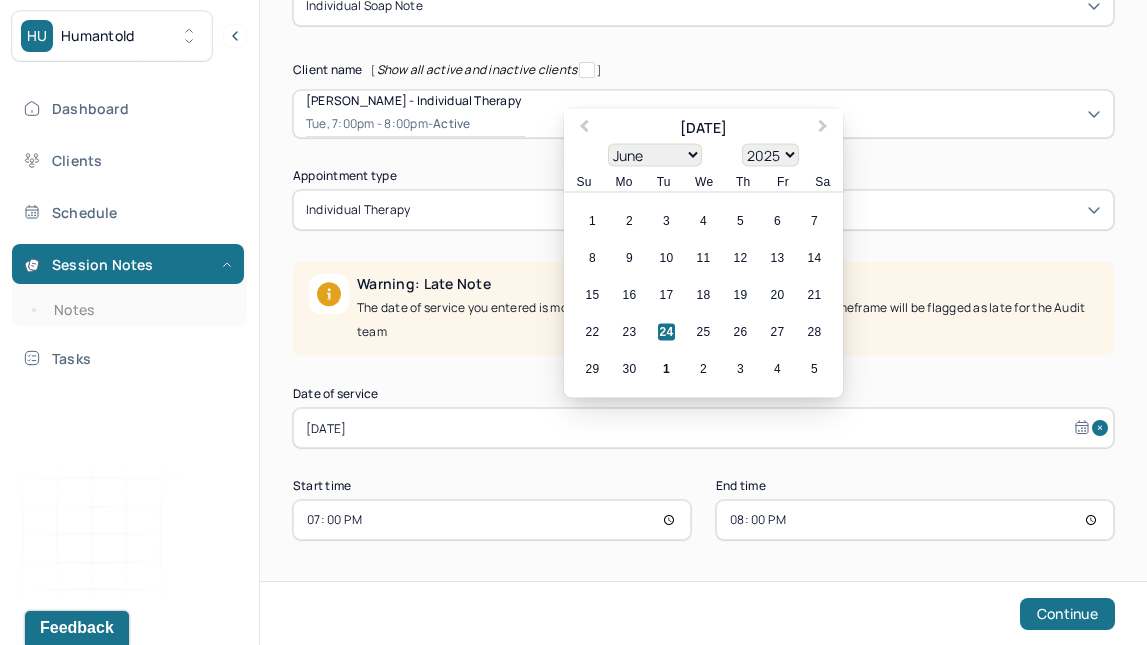click on "1" at bounding box center [666, 369] 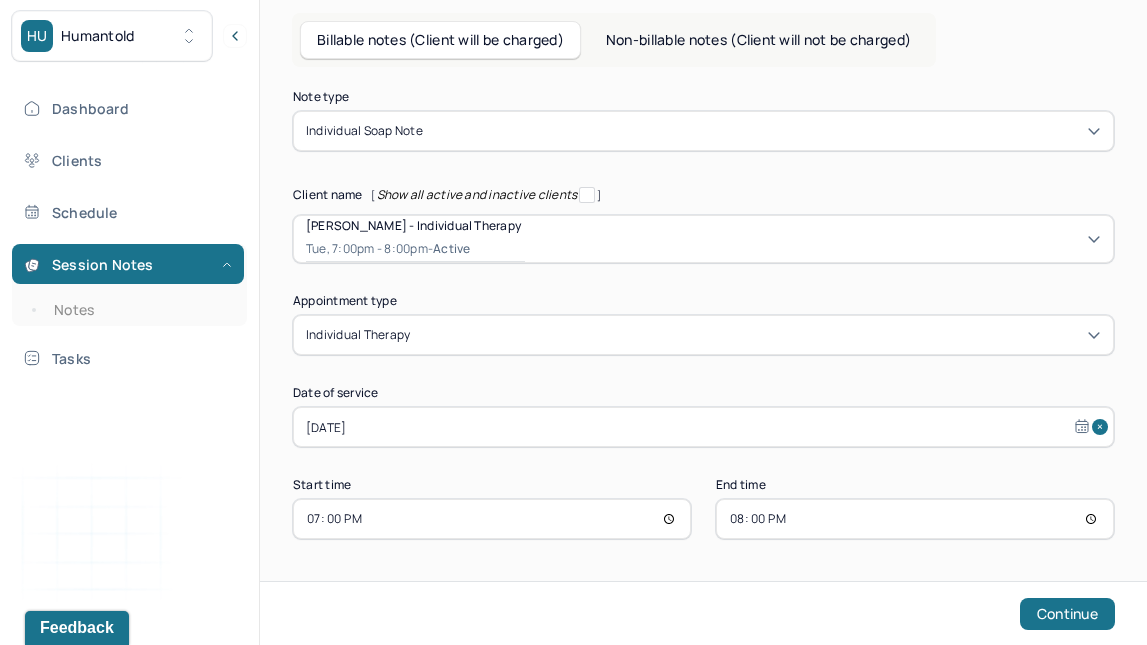 scroll, scrollTop: 82, scrollLeft: 0, axis: vertical 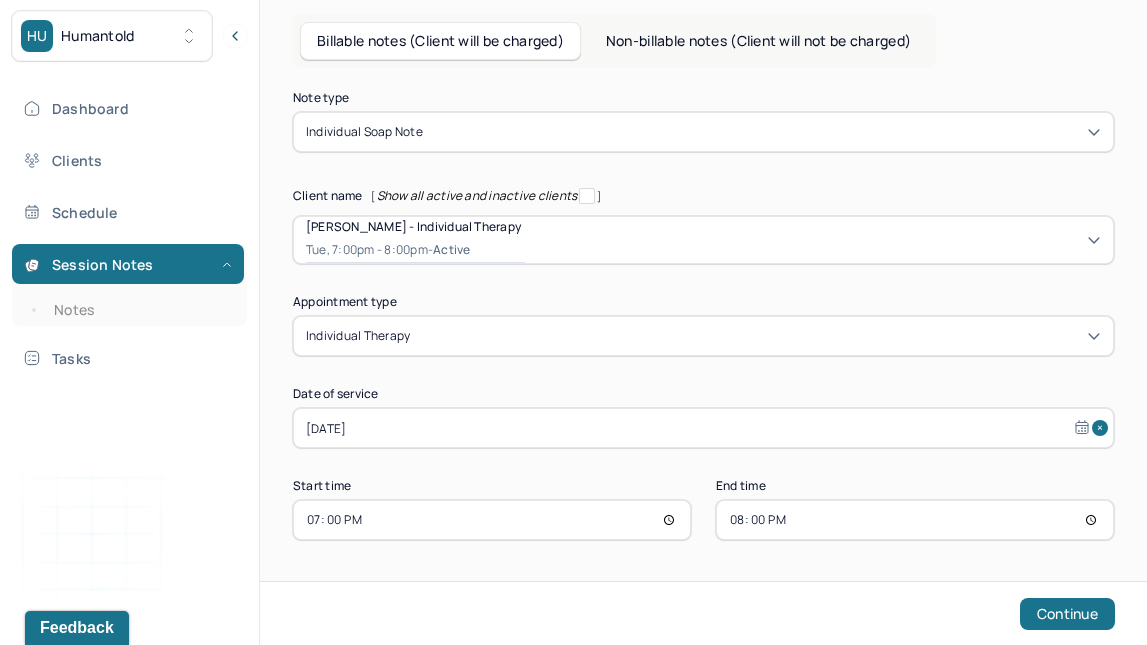 click on "20:00" at bounding box center [915, 520] 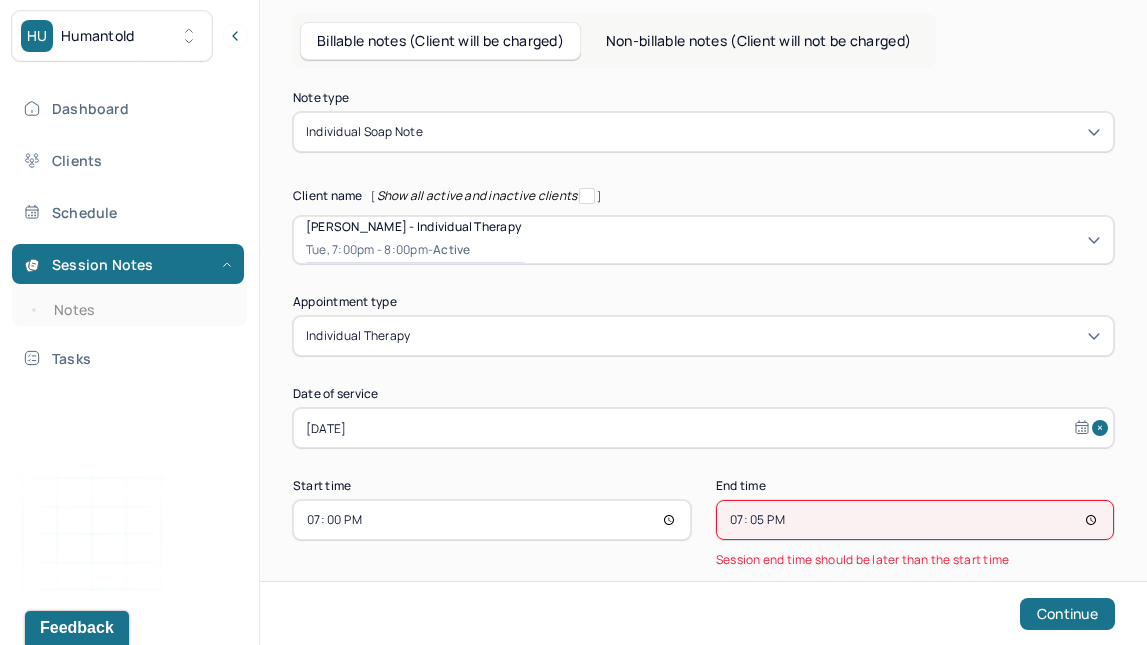 type on "19:58" 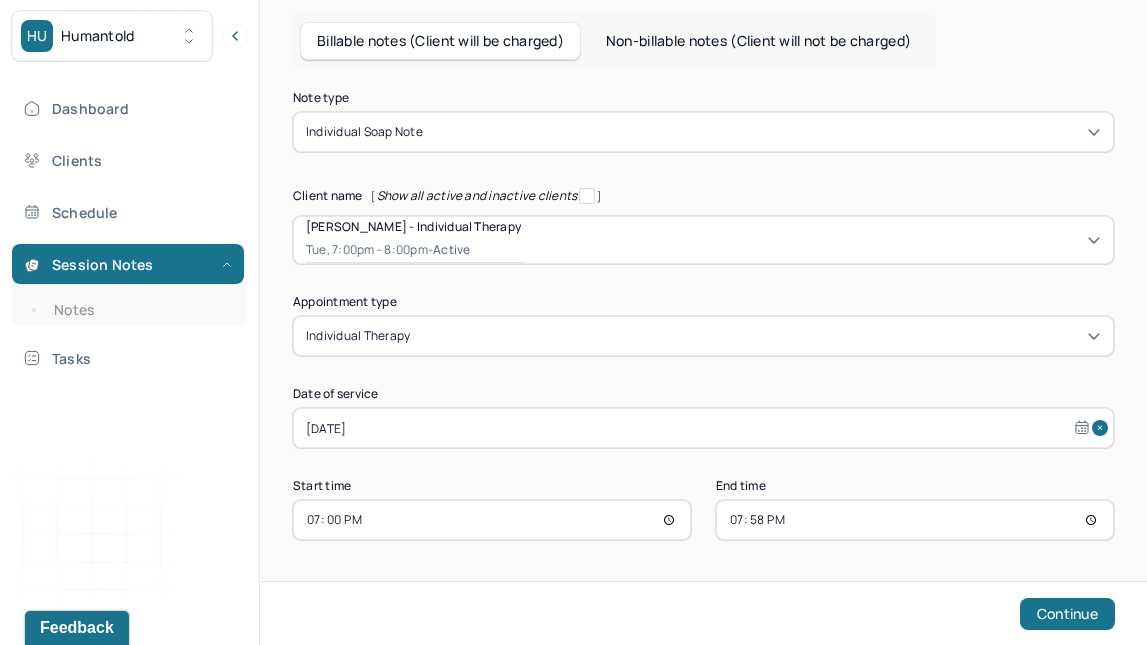 click on "Continue" at bounding box center (1067, 614) 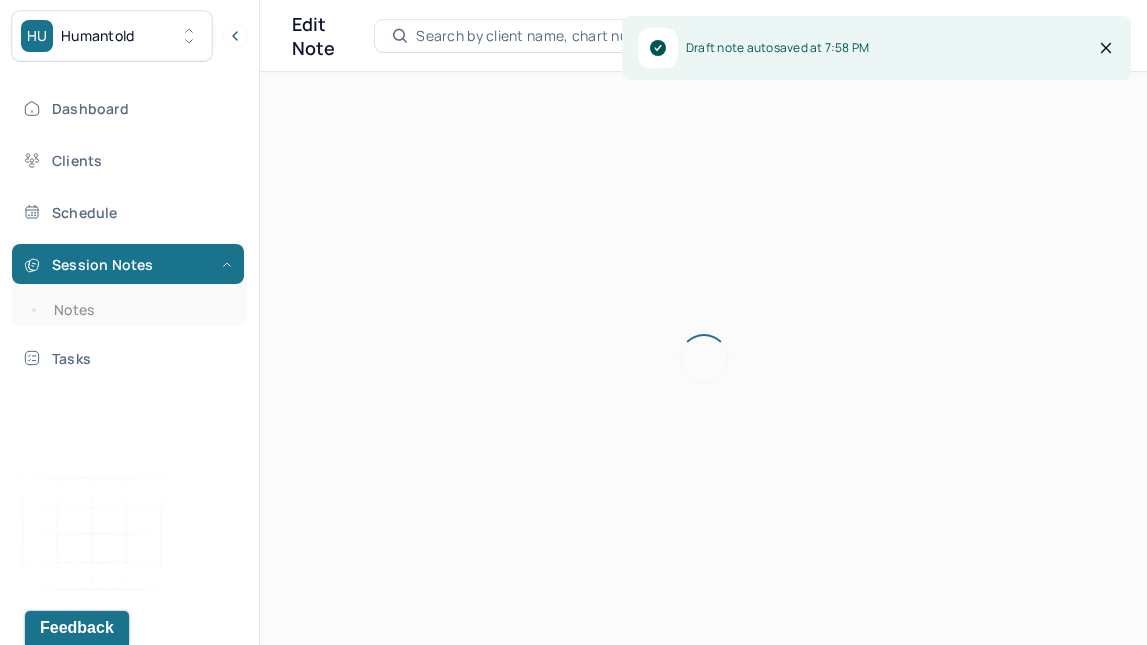 scroll, scrollTop: 0, scrollLeft: 0, axis: both 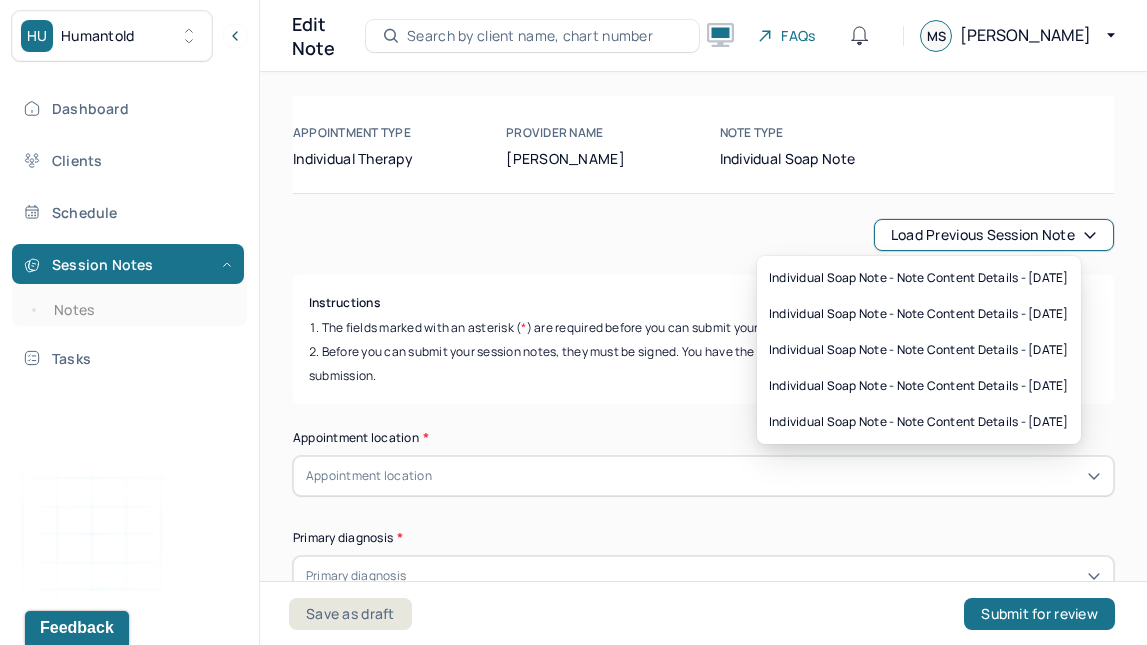 click on "Load previous session note" at bounding box center [994, 235] 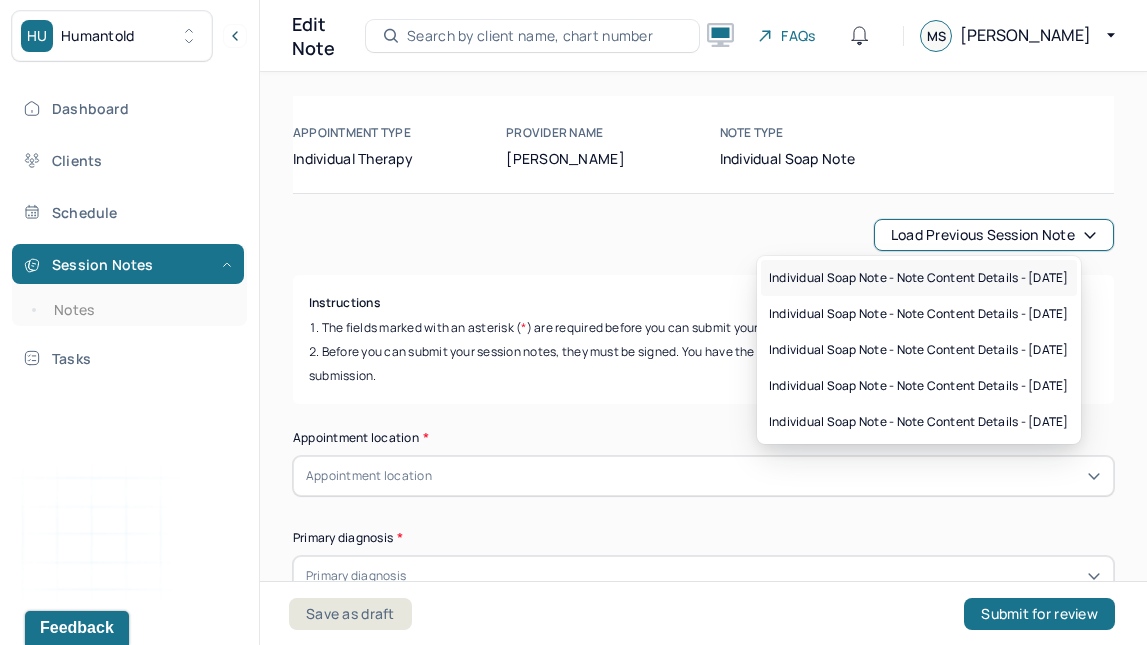 click on "Individual soap note   - Note content Details -   [DATE]" at bounding box center [919, 278] 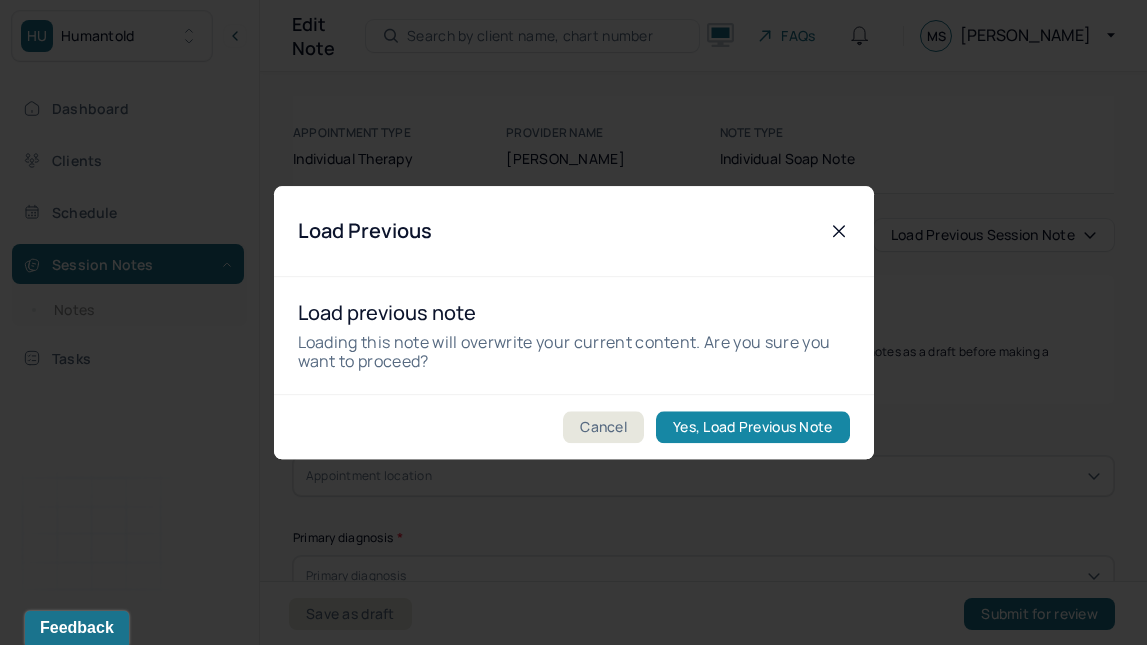 drag, startPoint x: 0, startPoint y: 0, endPoint x: 767, endPoint y: 430, distance: 879.31165 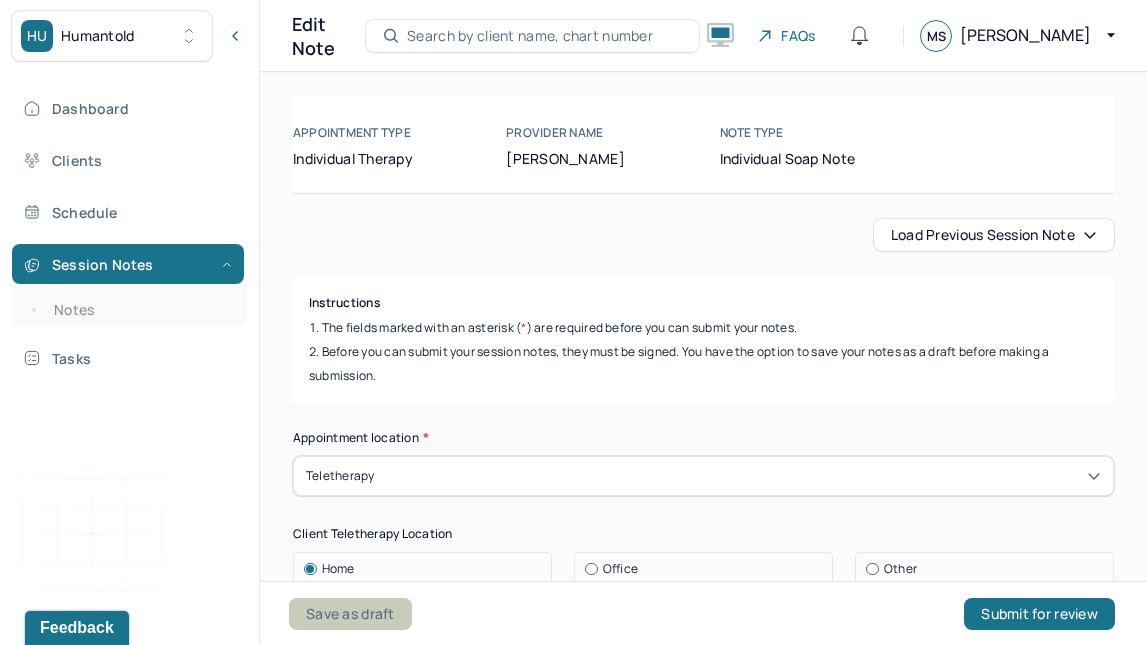 drag, startPoint x: 767, startPoint y: 430, endPoint x: 399, endPoint y: 610, distance: 409.66327 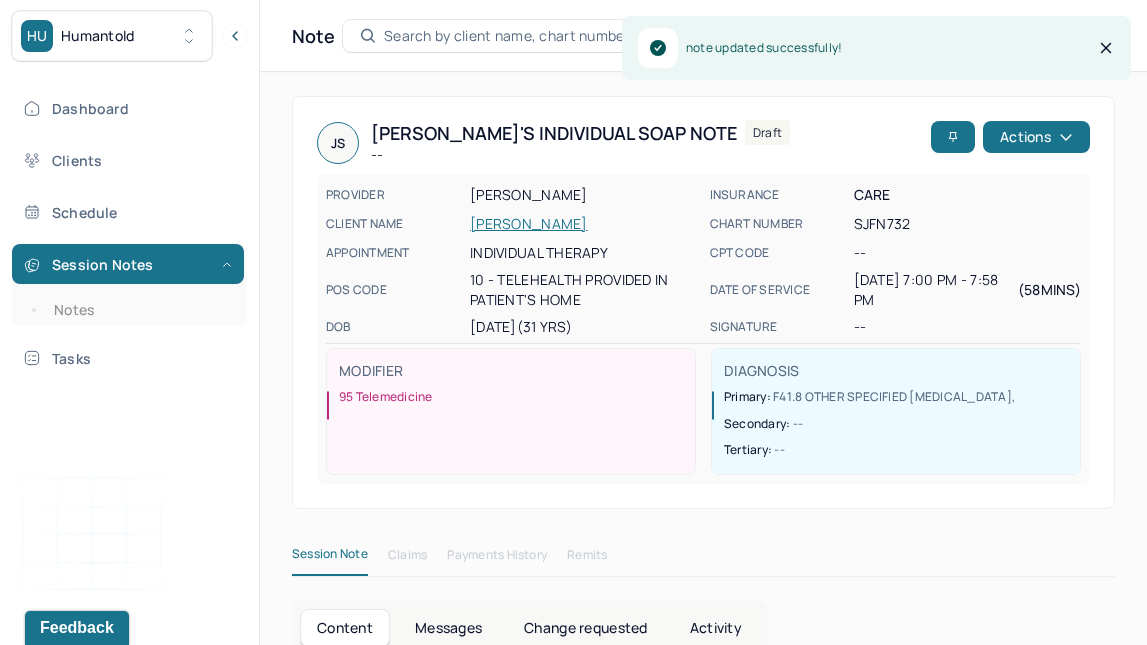 click on "Notes" at bounding box center (139, 310) 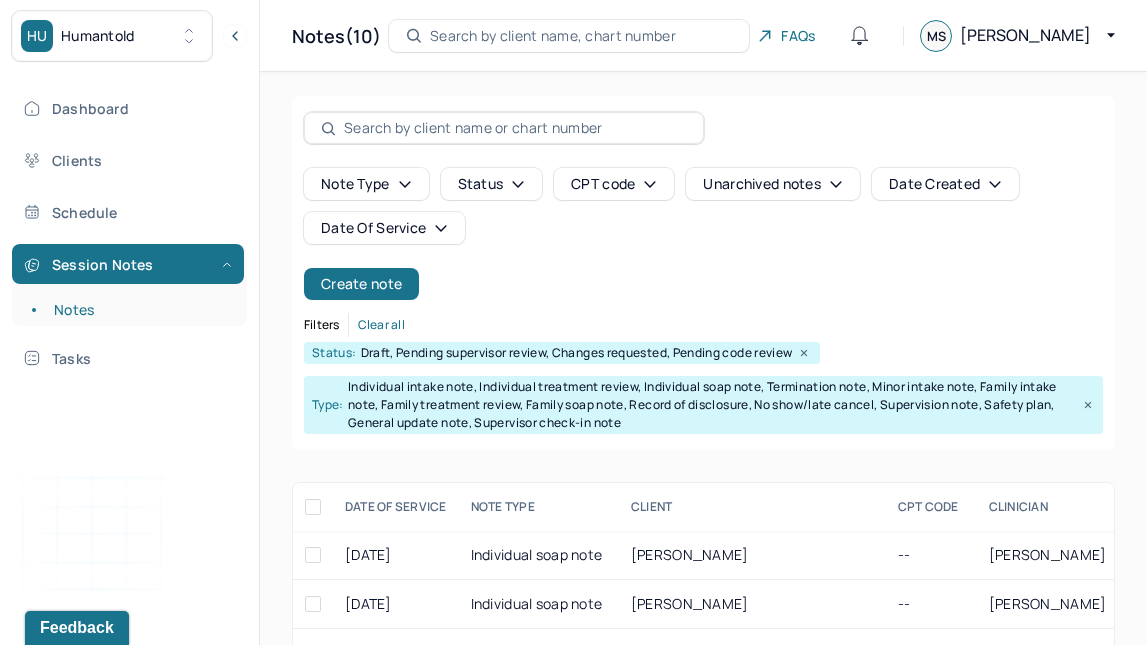 click on "Search by client name, chart number" at bounding box center (553, 36) 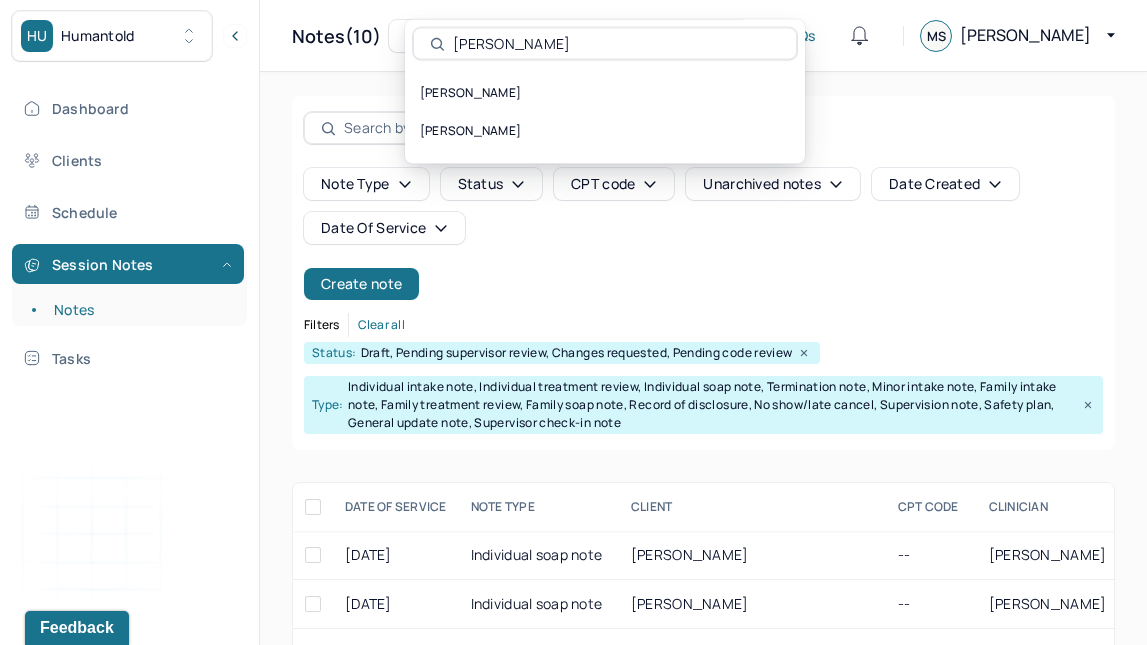 type on "[PERSON_NAME]" 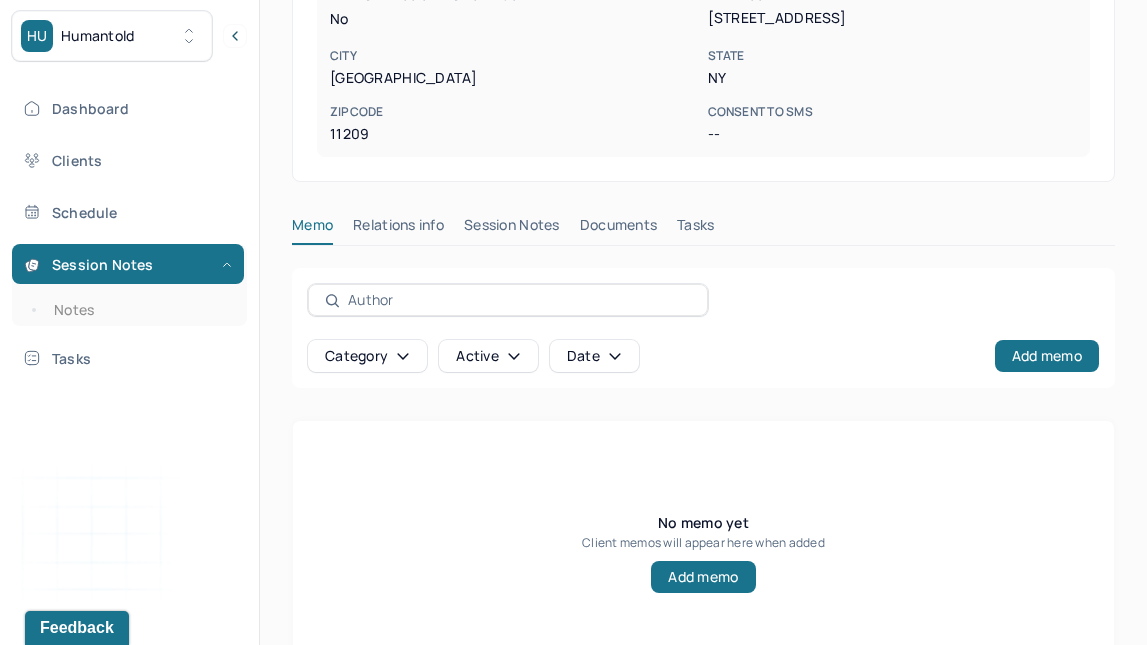 scroll, scrollTop: 598, scrollLeft: 0, axis: vertical 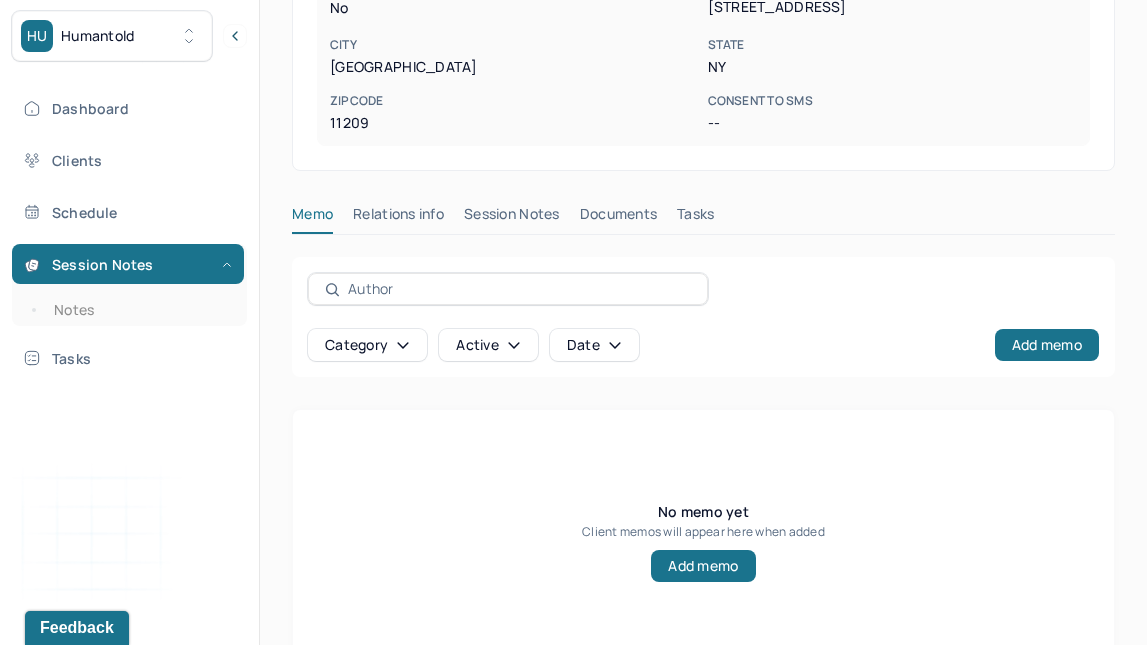 click on "Session Notes" at bounding box center [512, 218] 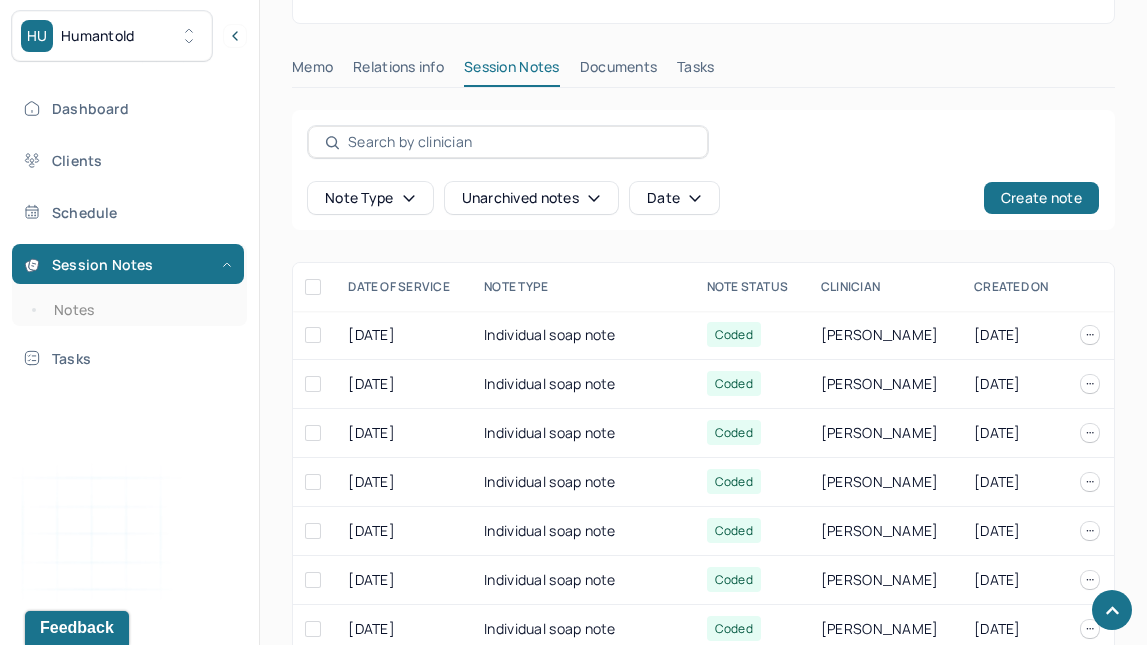 click on "Individual soap note" at bounding box center [583, 335] 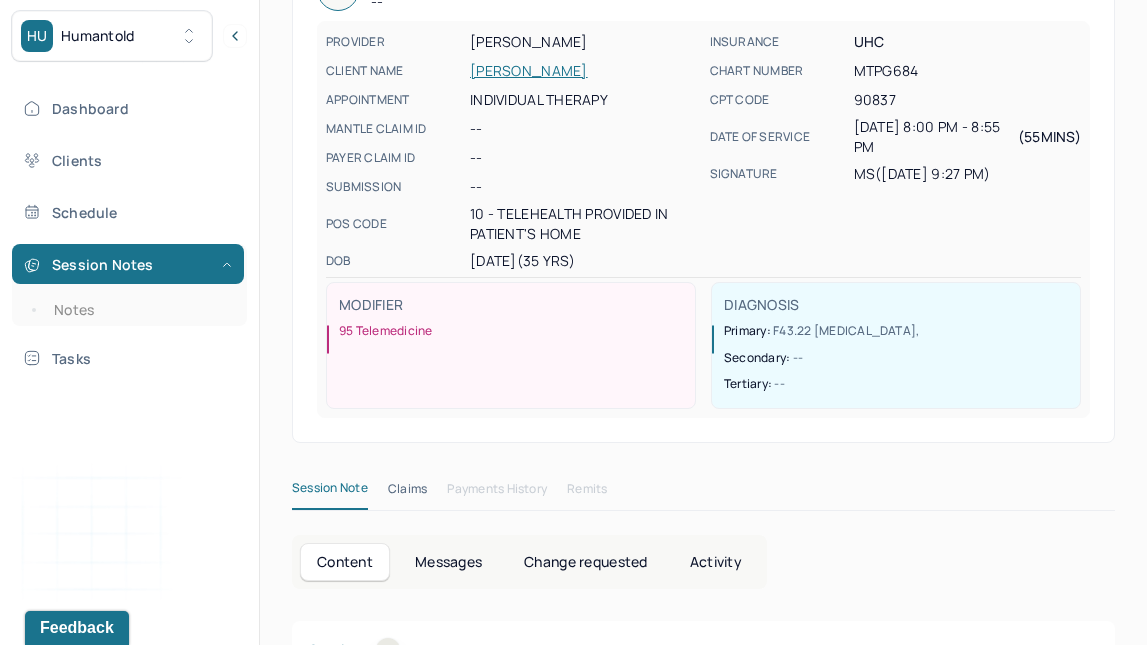 scroll, scrollTop: 0, scrollLeft: 0, axis: both 